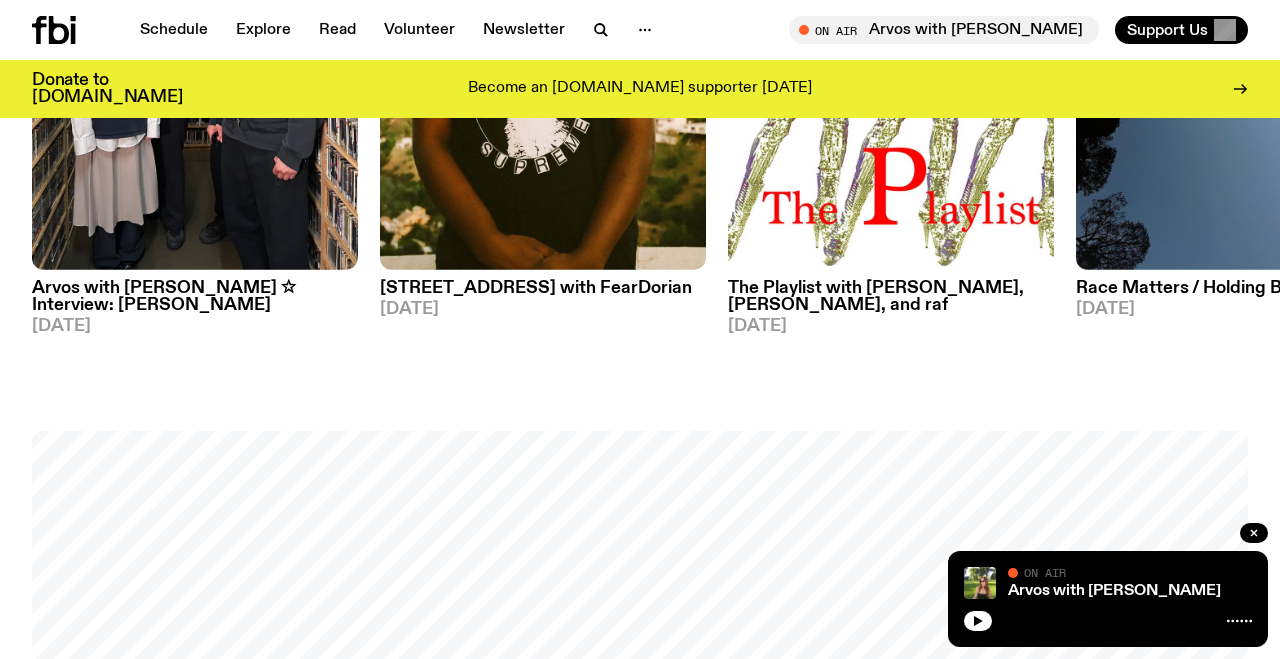 scroll, scrollTop: 1099, scrollLeft: 0, axis: vertical 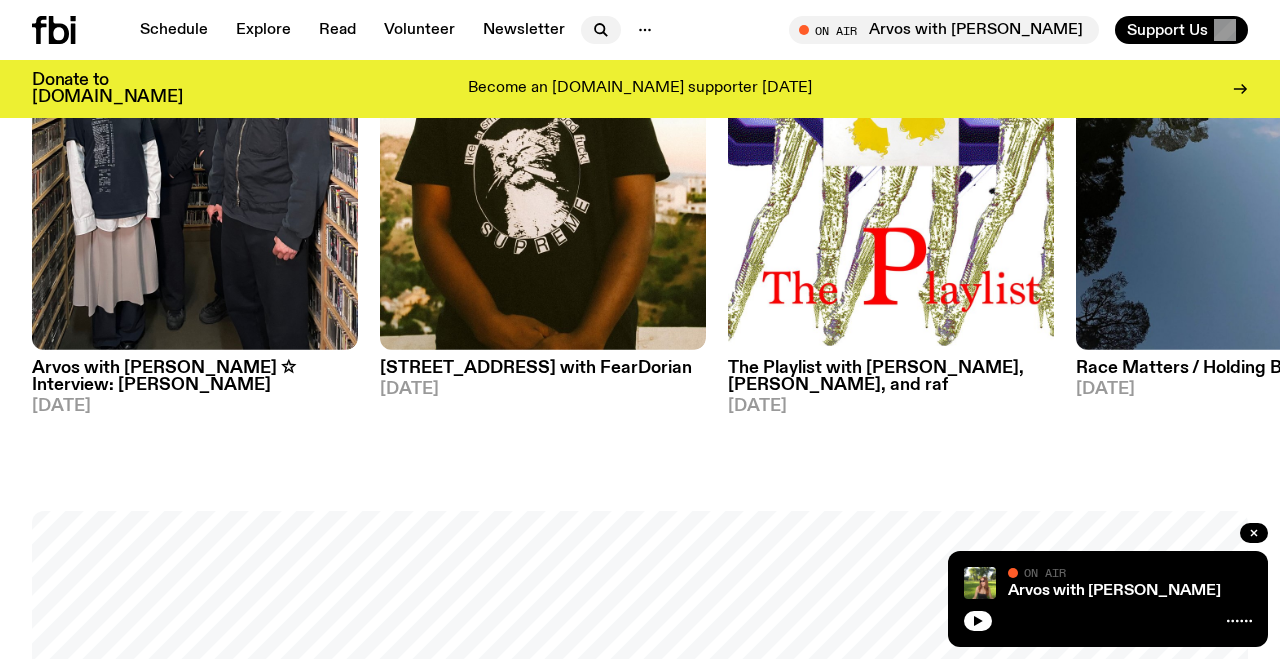 click 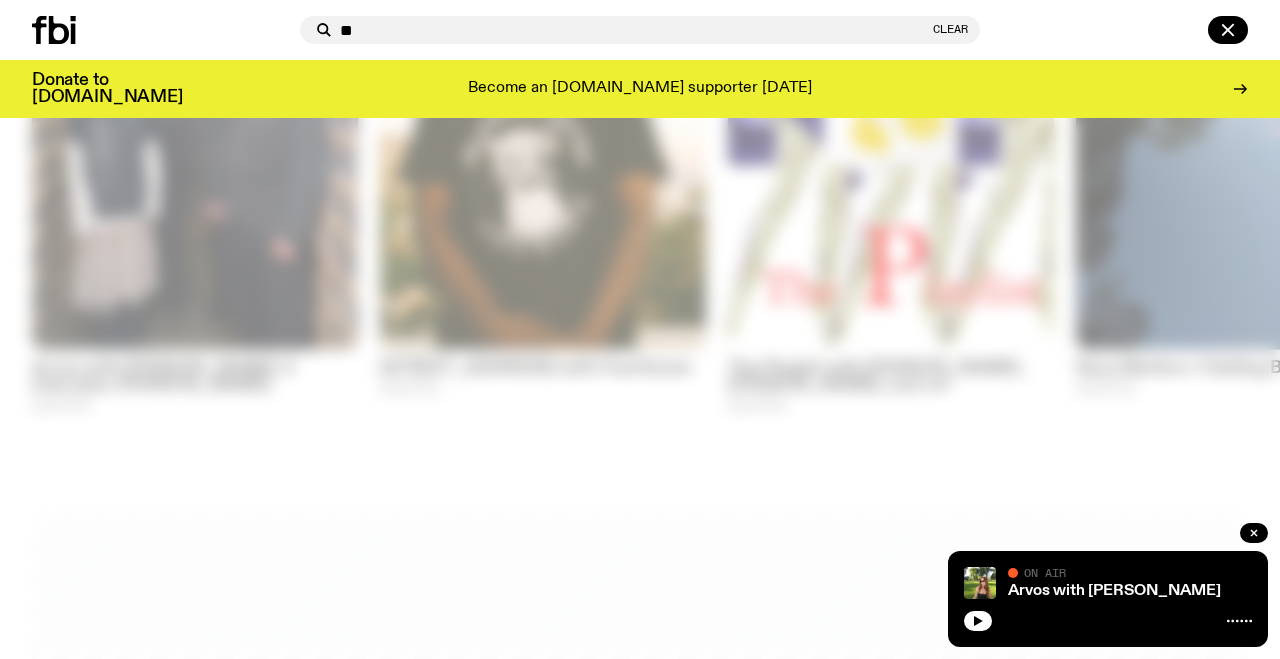 type on "**" 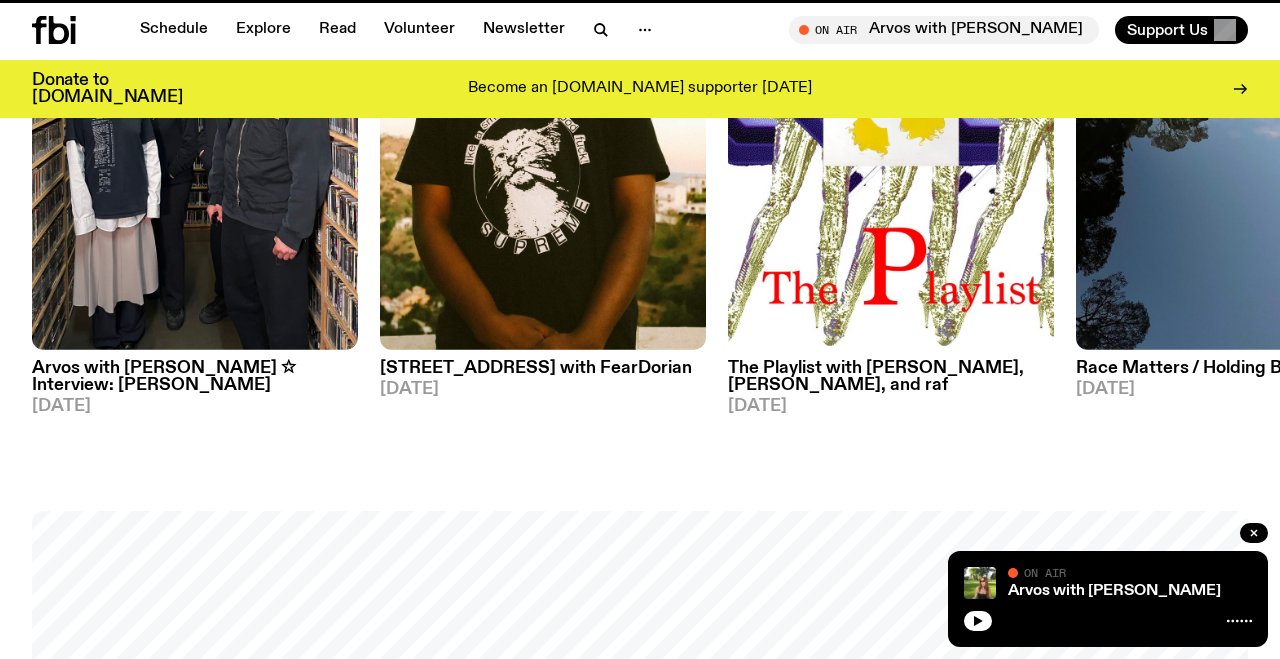 scroll, scrollTop: 0, scrollLeft: 0, axis: both 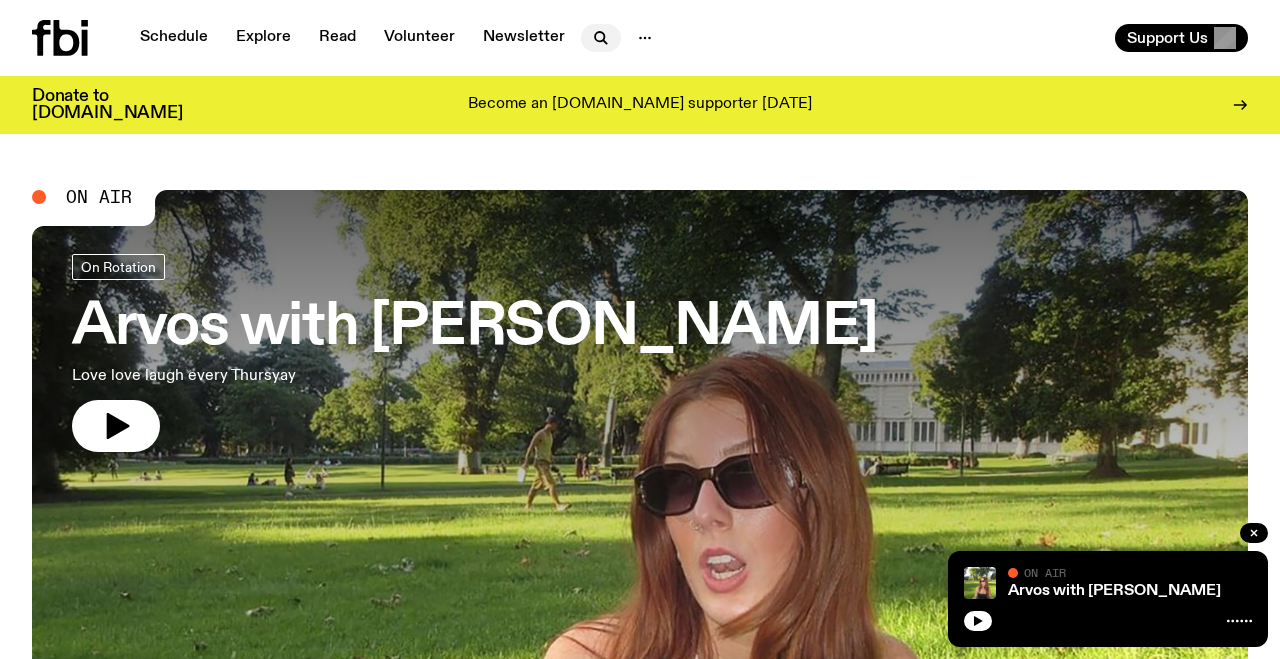 click 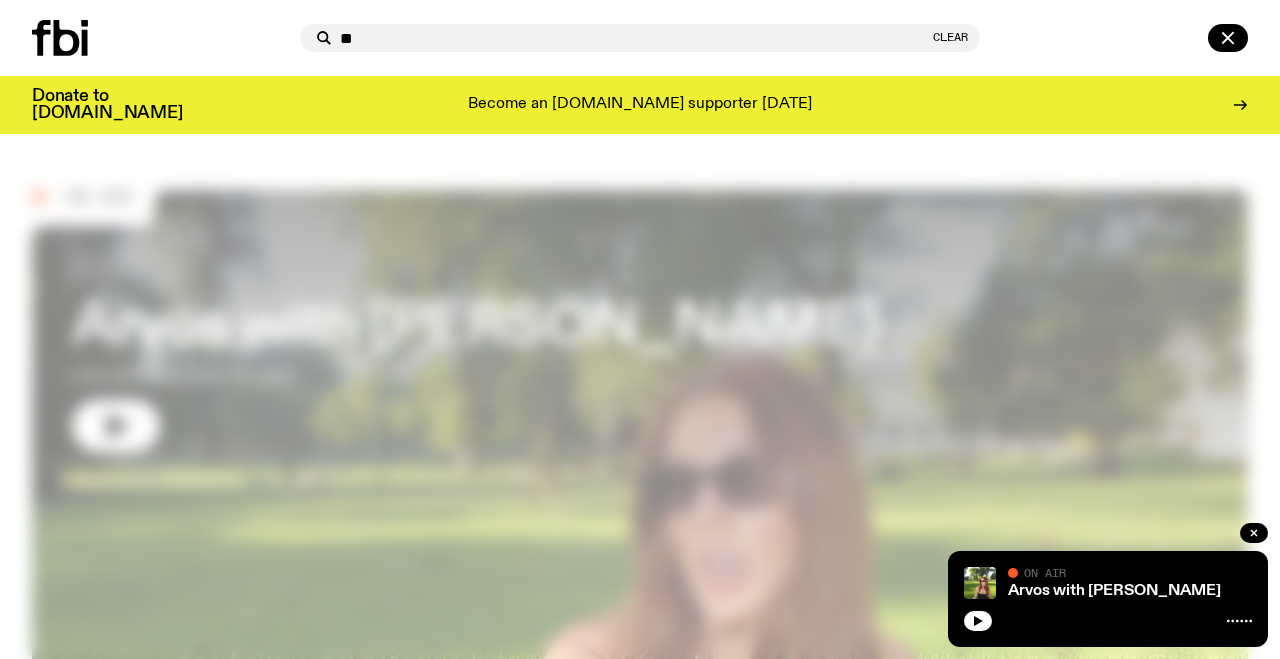 type on "**" 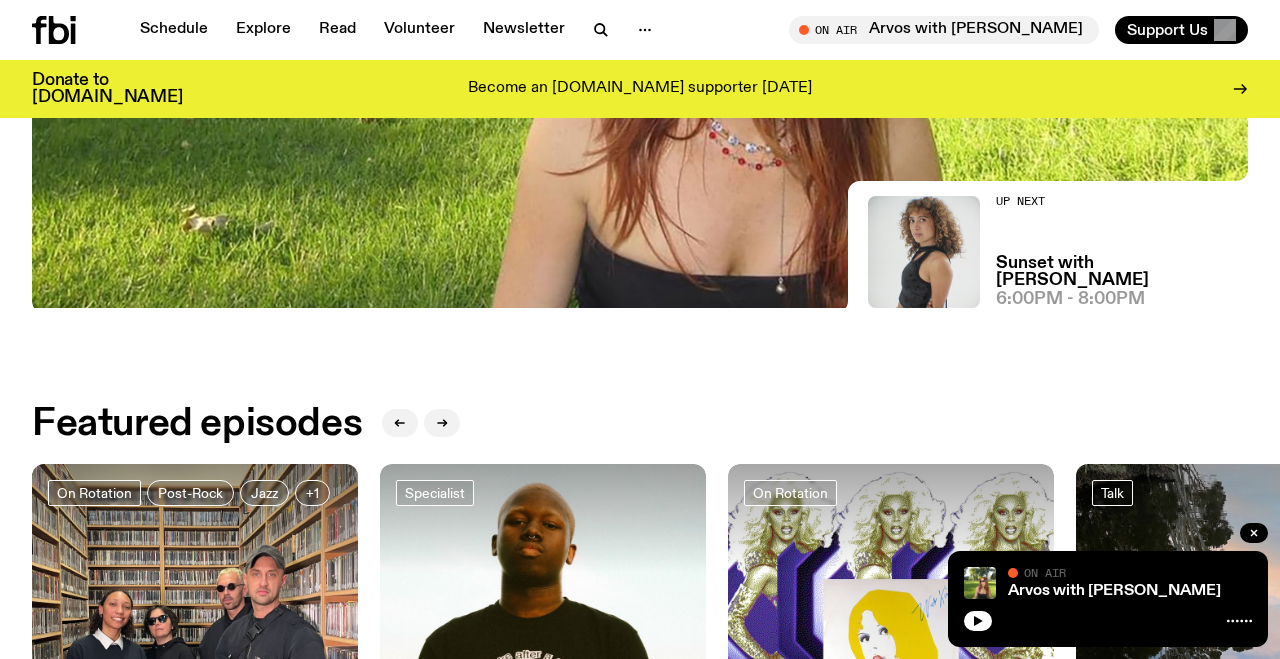 scroll, scrollTop: 743, scrollLeft: 0, axis: vertical 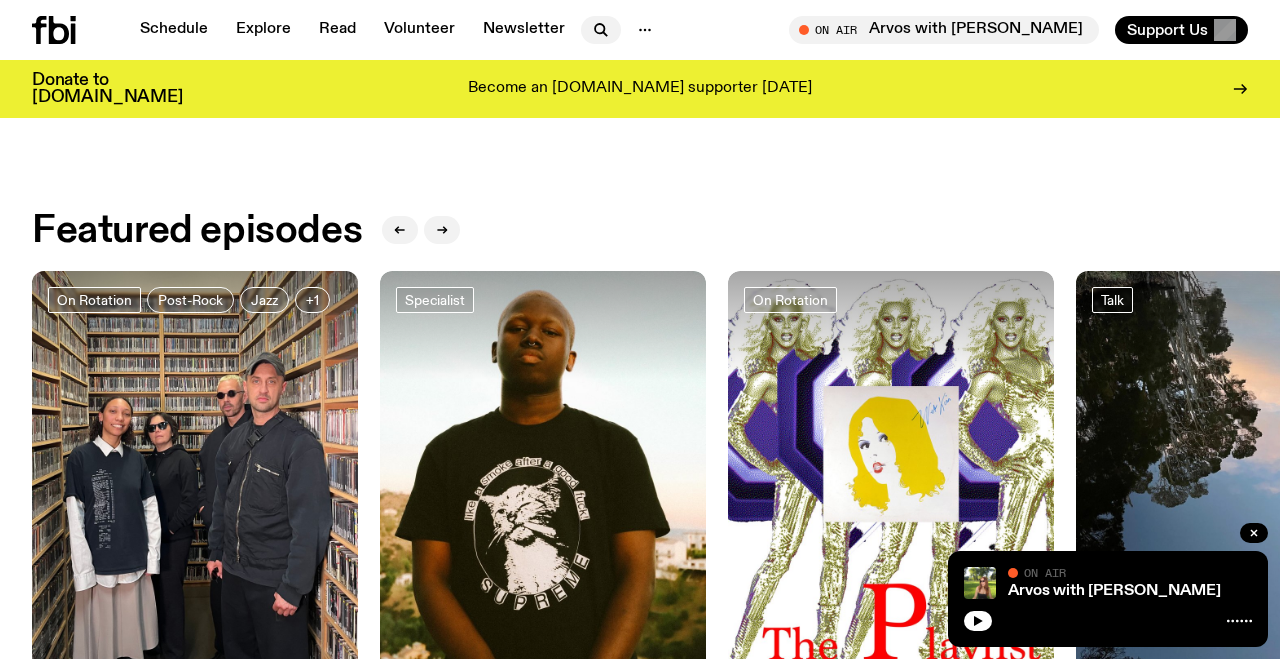 click 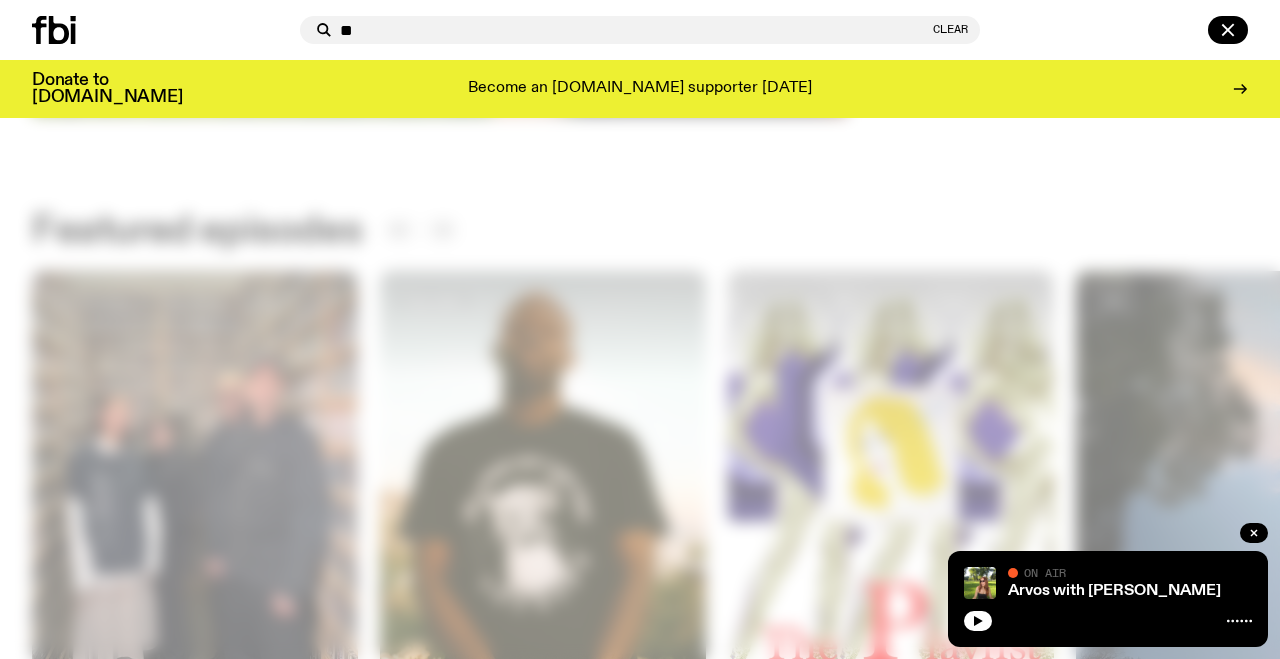 type on "**" 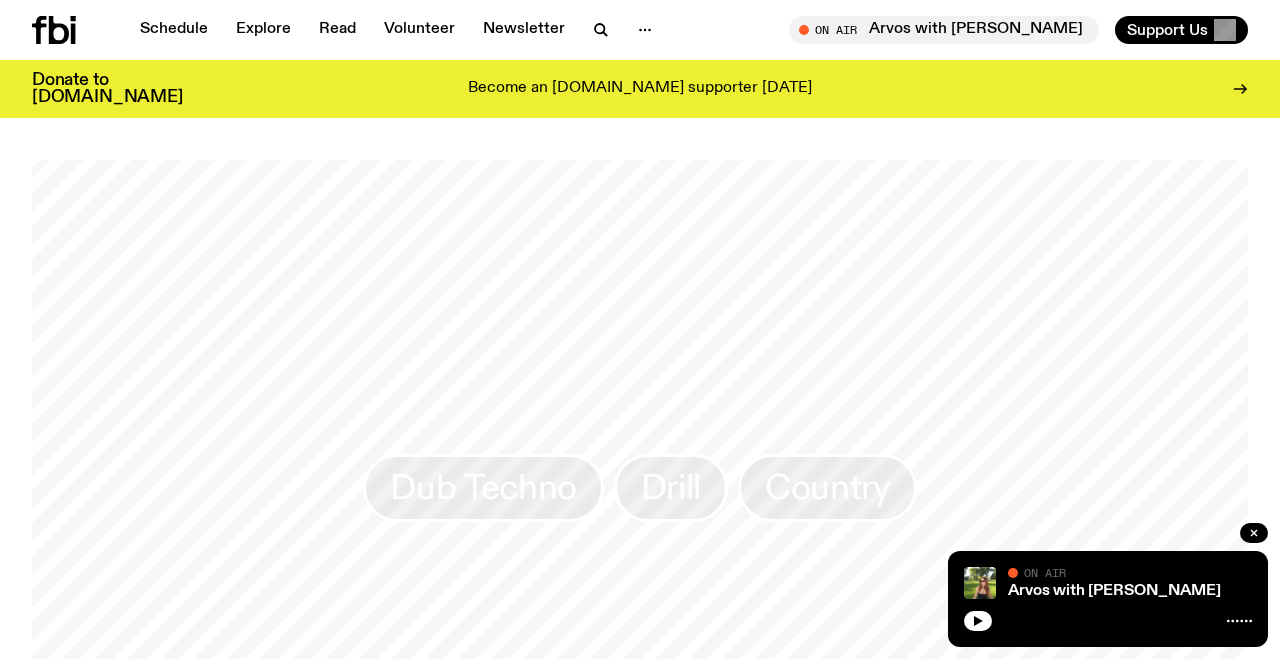 scroll, scrollTop: 895, scrollLeft: 0, axis: vertical 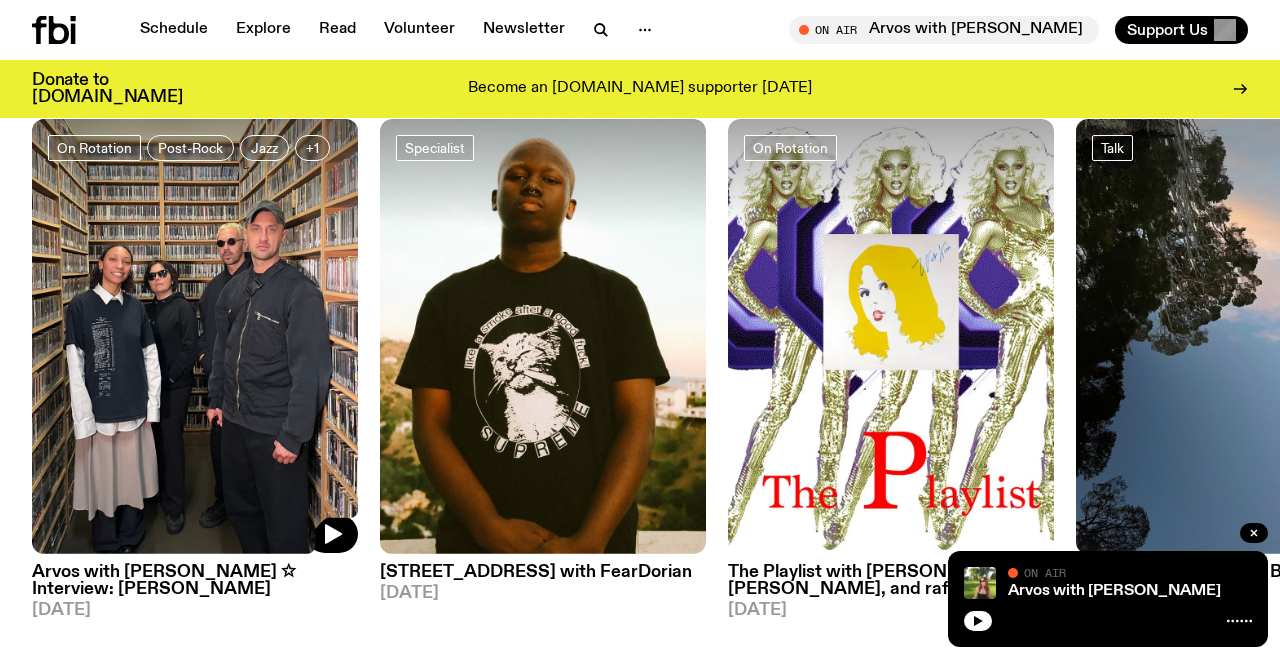 click 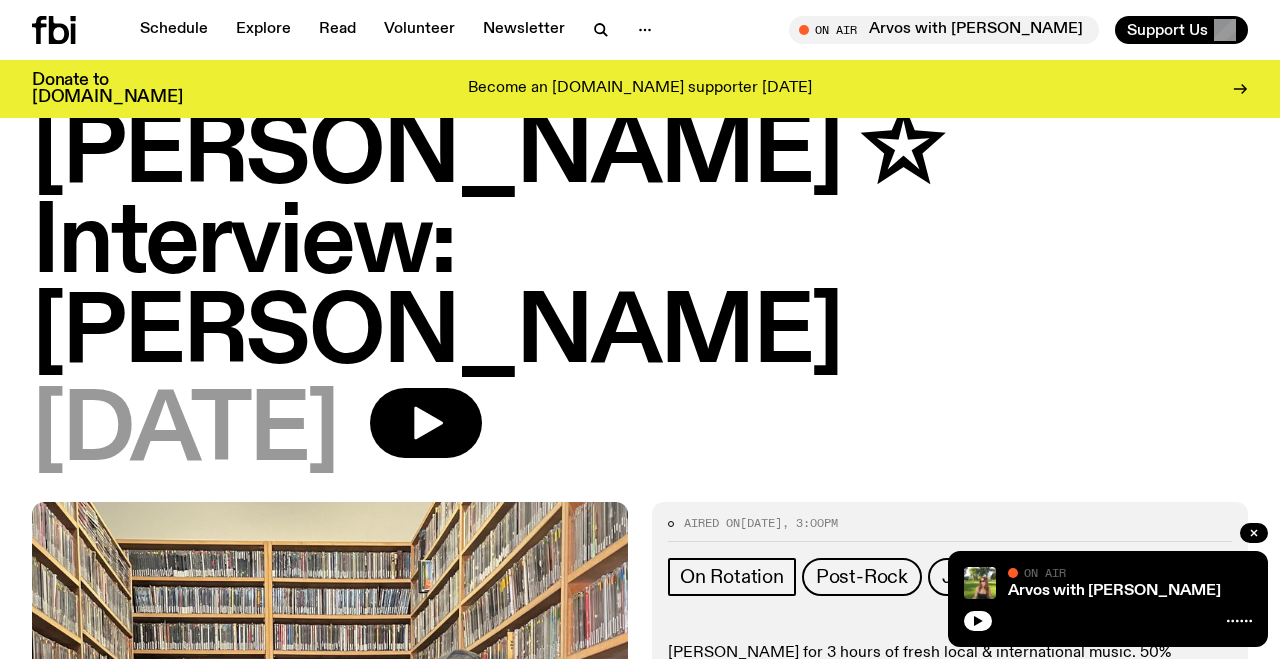 scroll, scrollTop: 173, scrollLeft: 0, axis: vertical 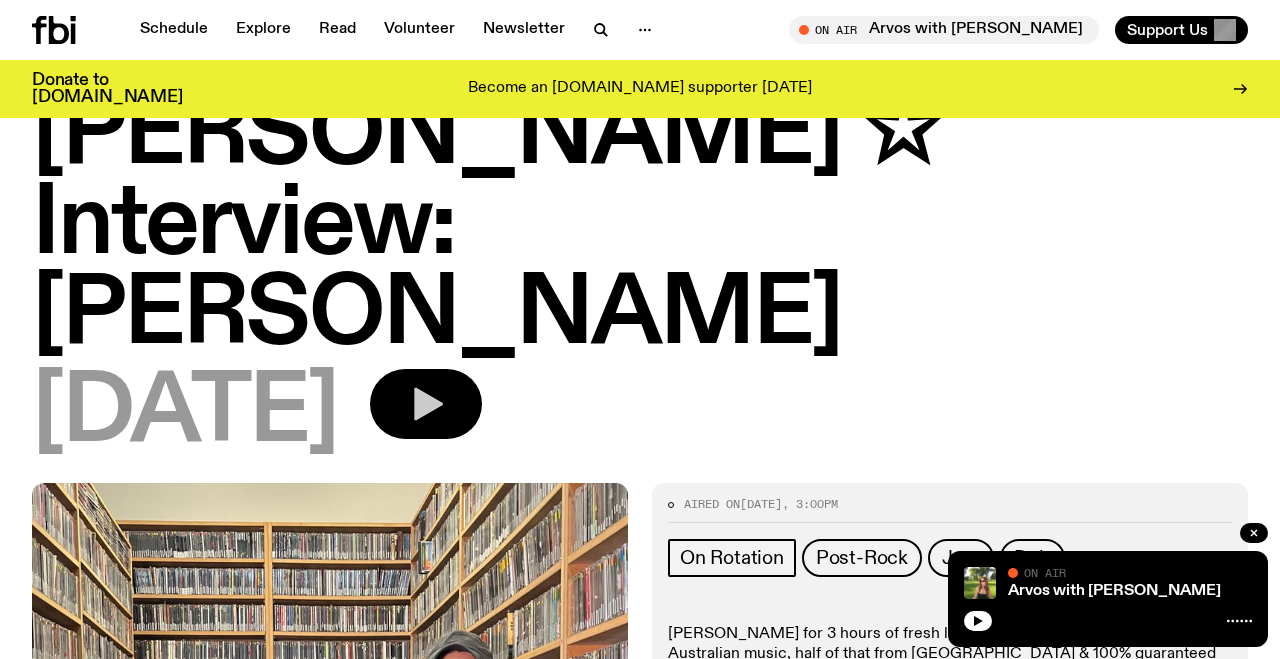 click 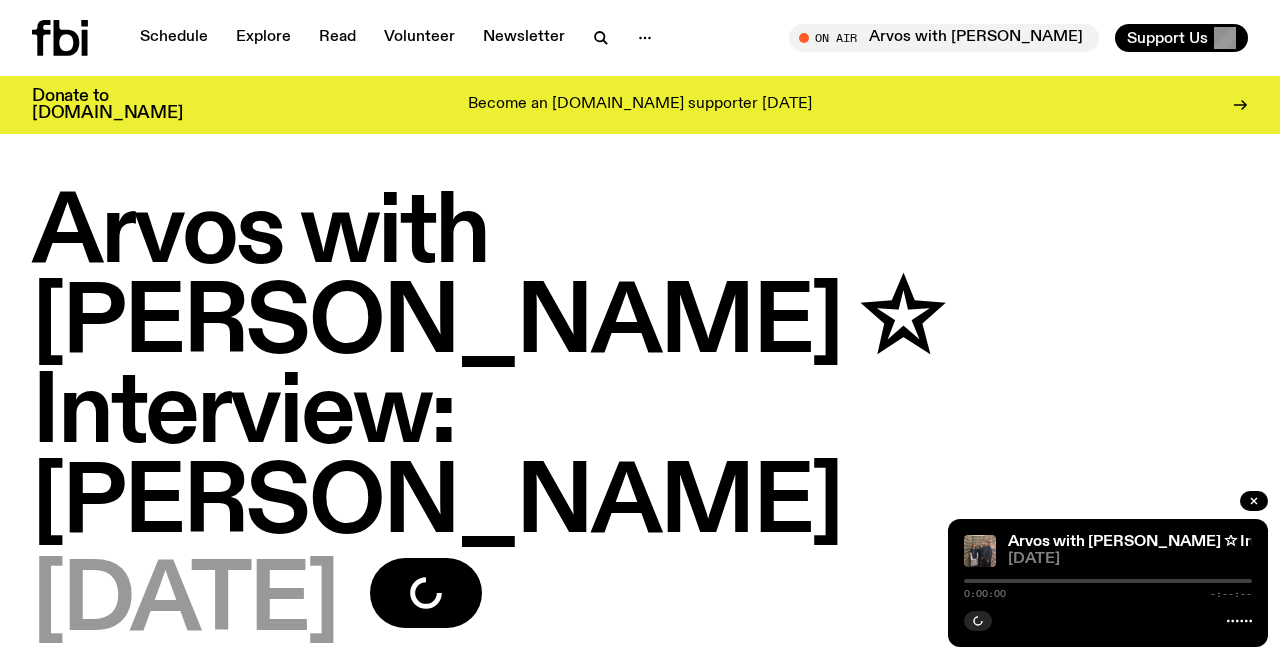 scroll, scrollTop: 0, scrollLeft: 0, axis: both 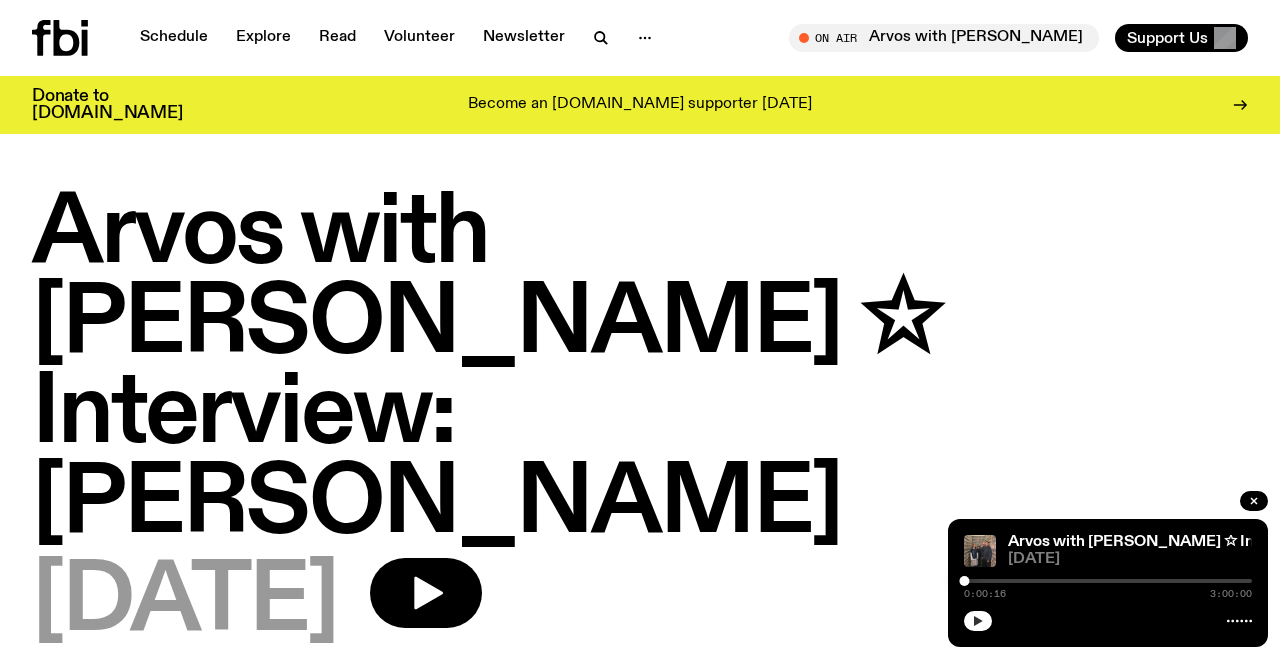 click at bounding box center [978, 621] 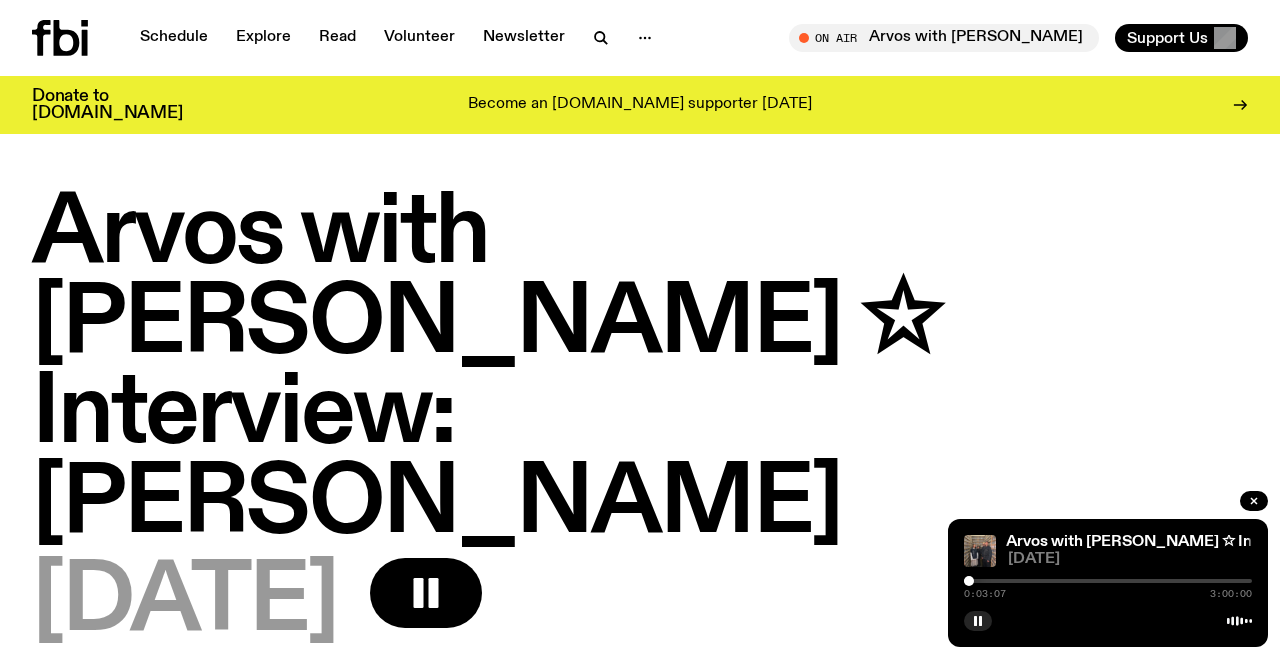 click at bounding box center [969, 581] 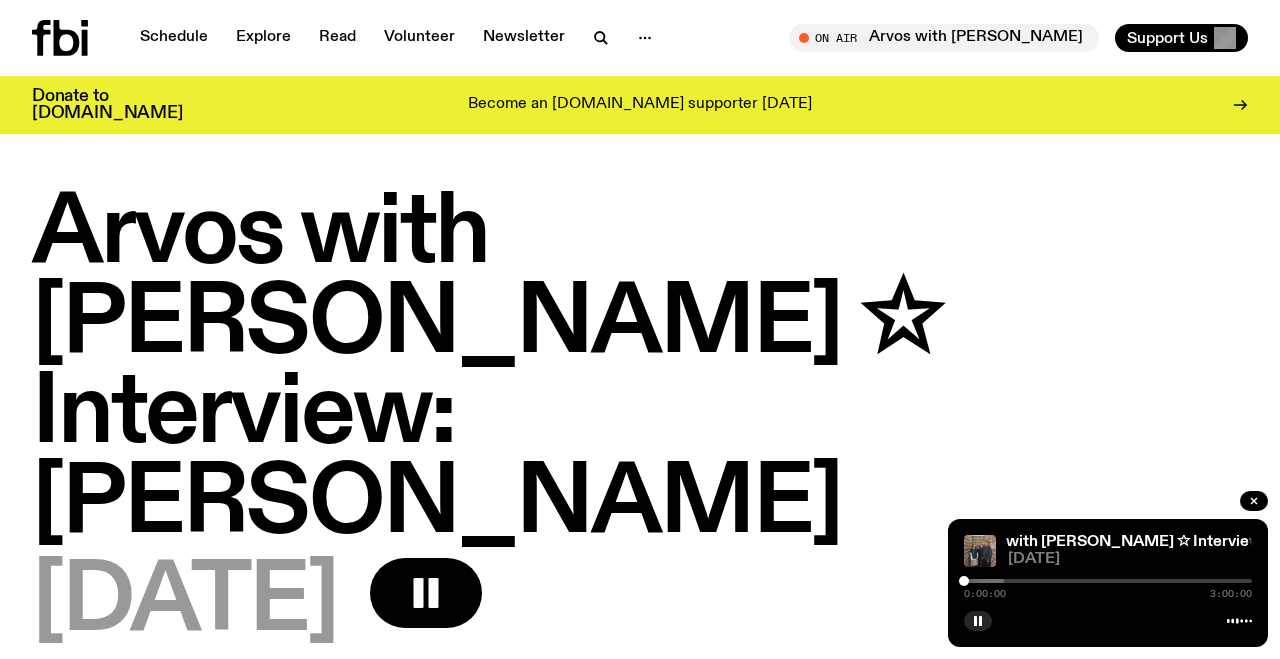 drag, startPoint x: 970, startPoint y: 581, endPoint x: 952, endPoint y: 581, distance: 18 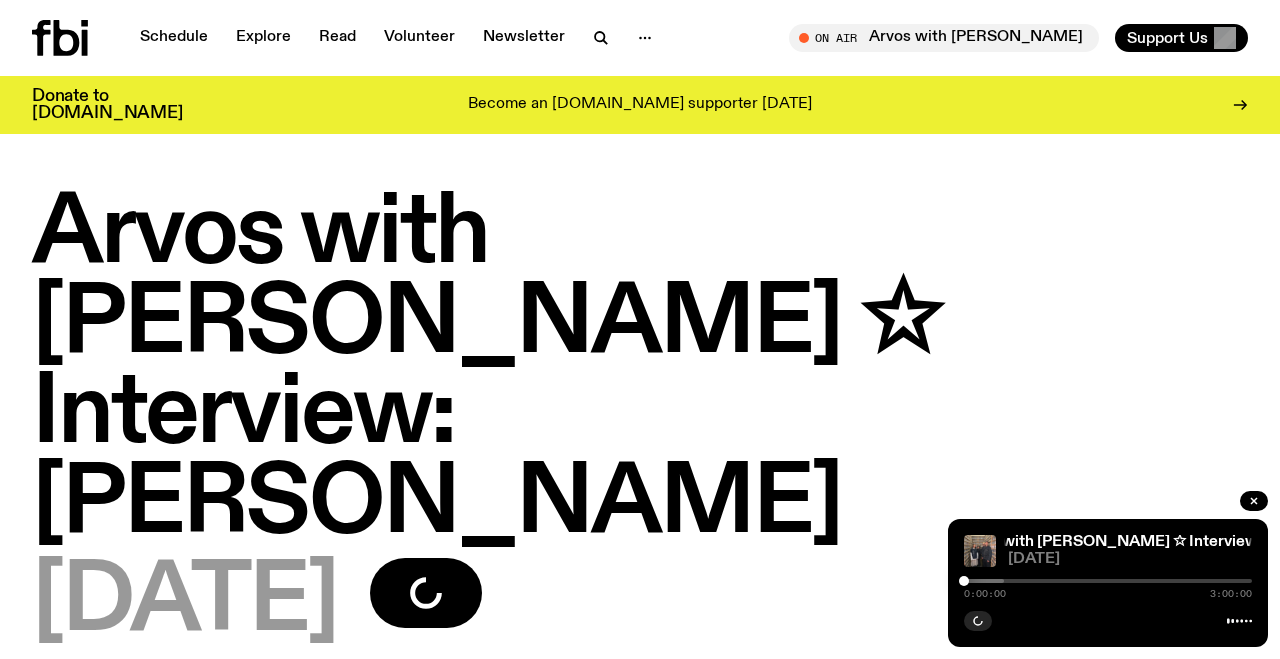 scroll, scrollTop: 173, scrollLeft: 0, axis: vertical 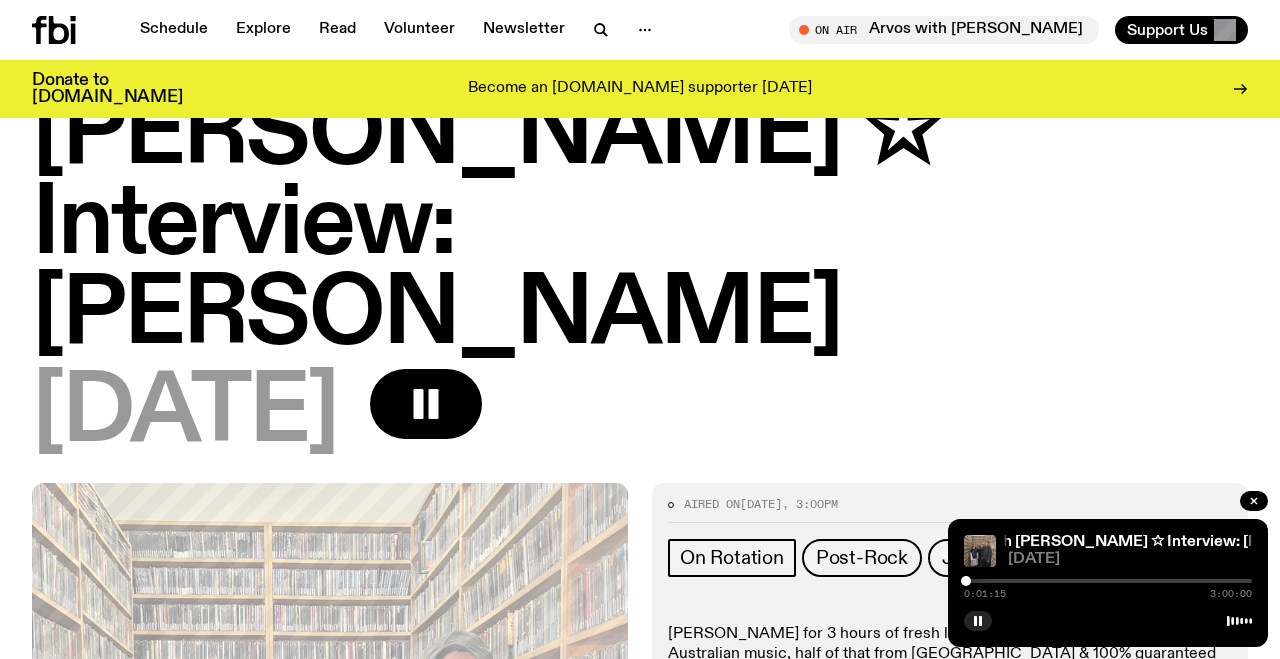 click at bounding box center (966, 581) 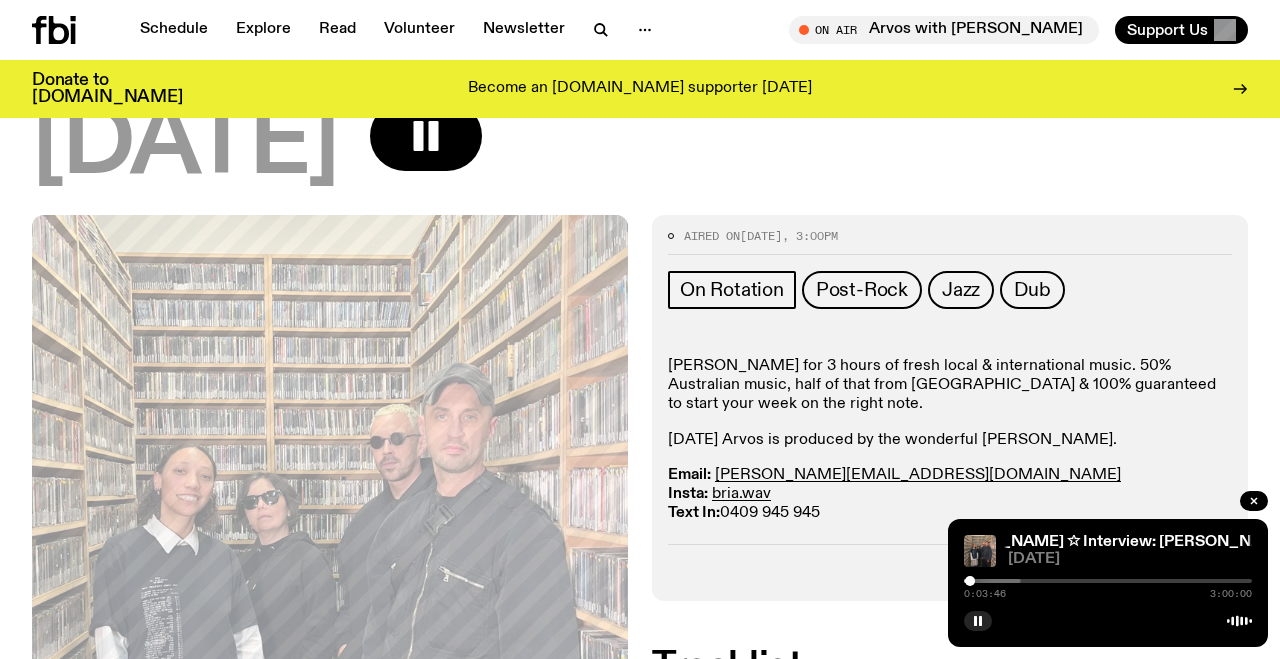 scroll, scrollTop: 527, scrollLeft: 0, axis: vertical 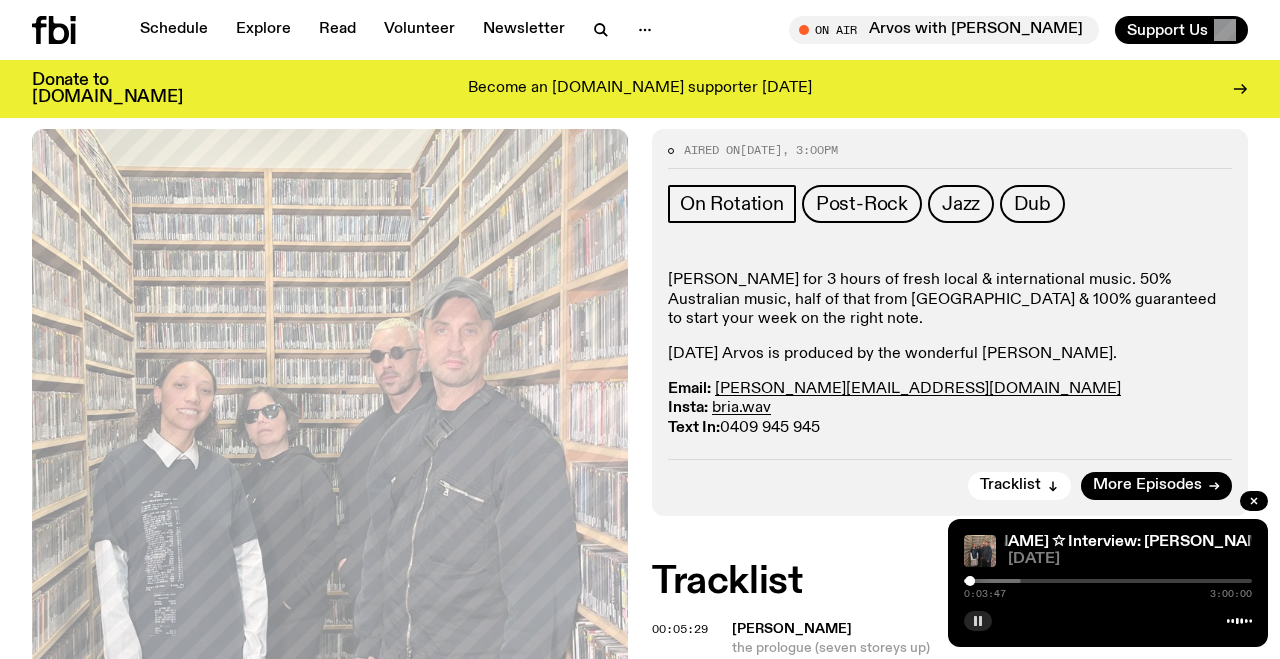 click 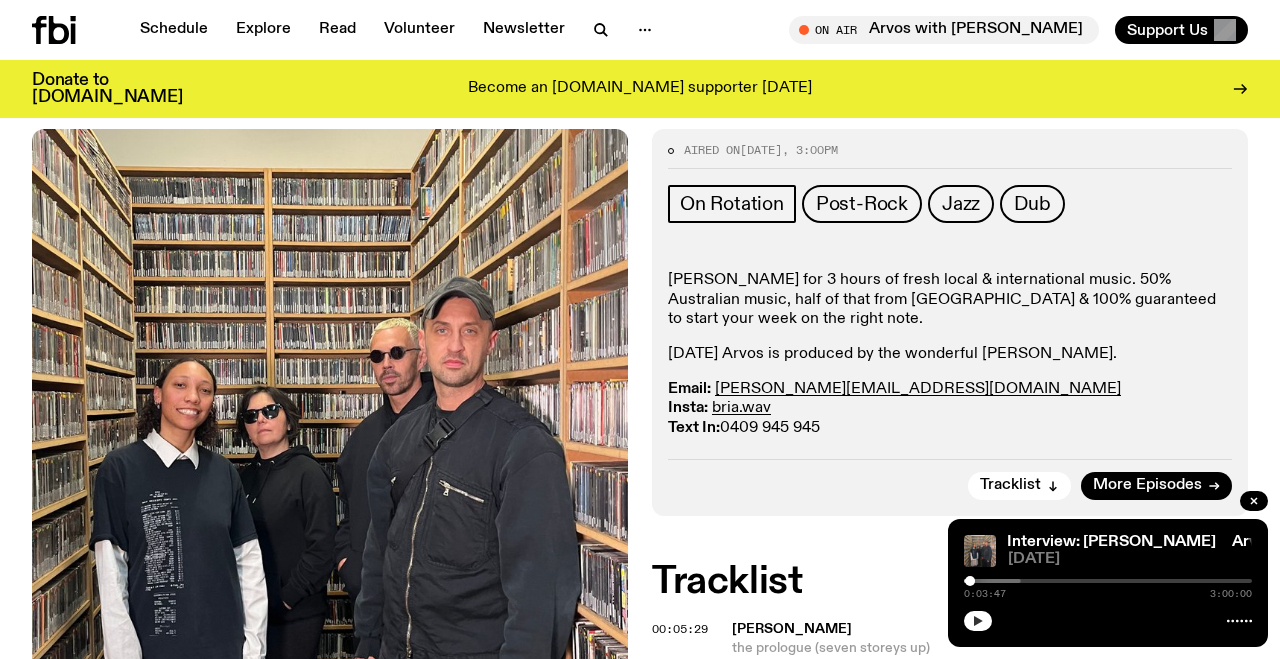 click 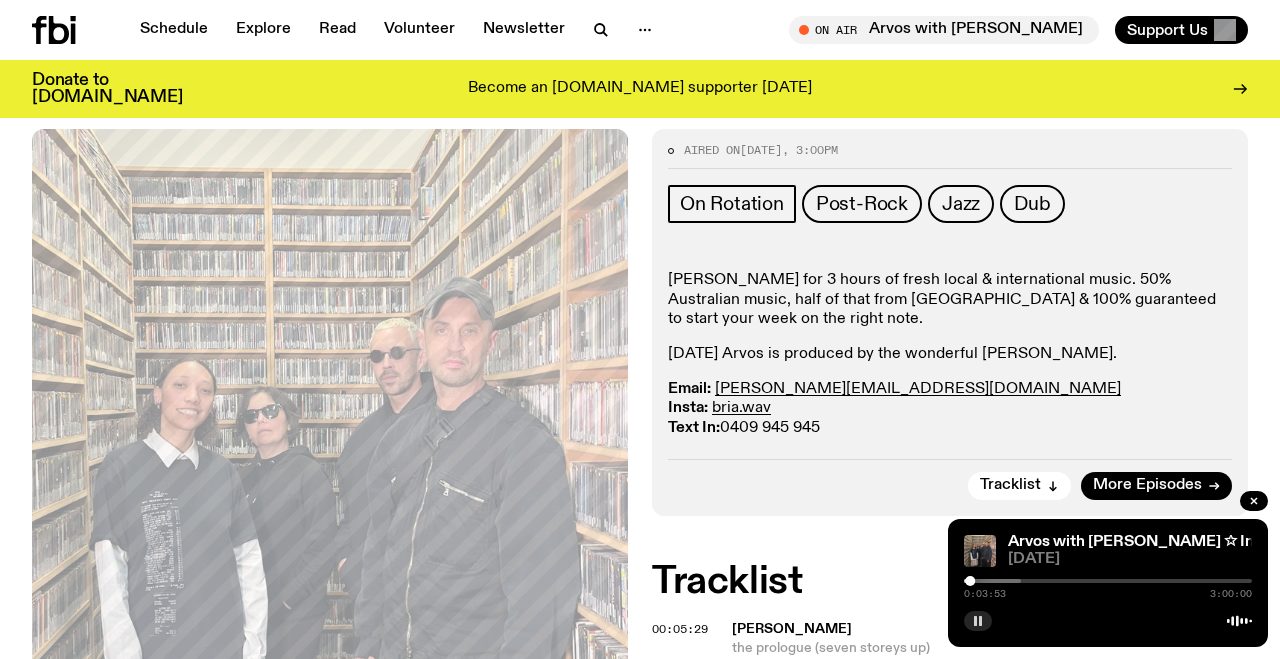 click 